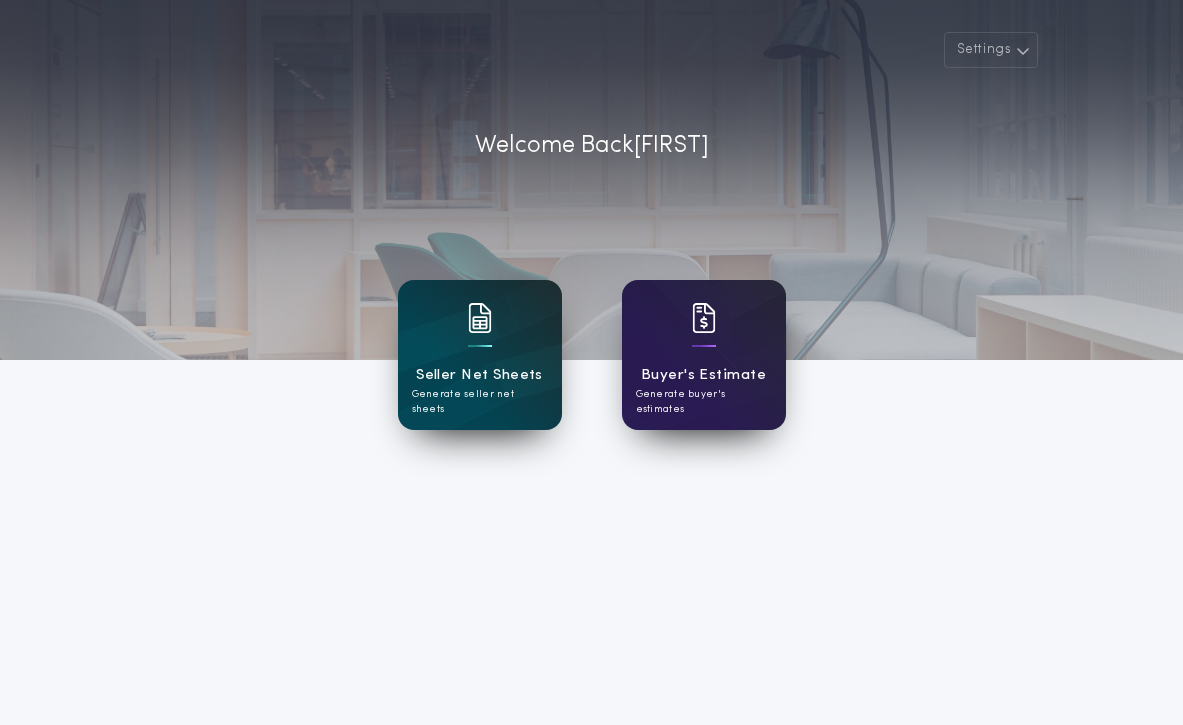 scroll, scrollTop: 0, scrollLeft: 0, axis: both 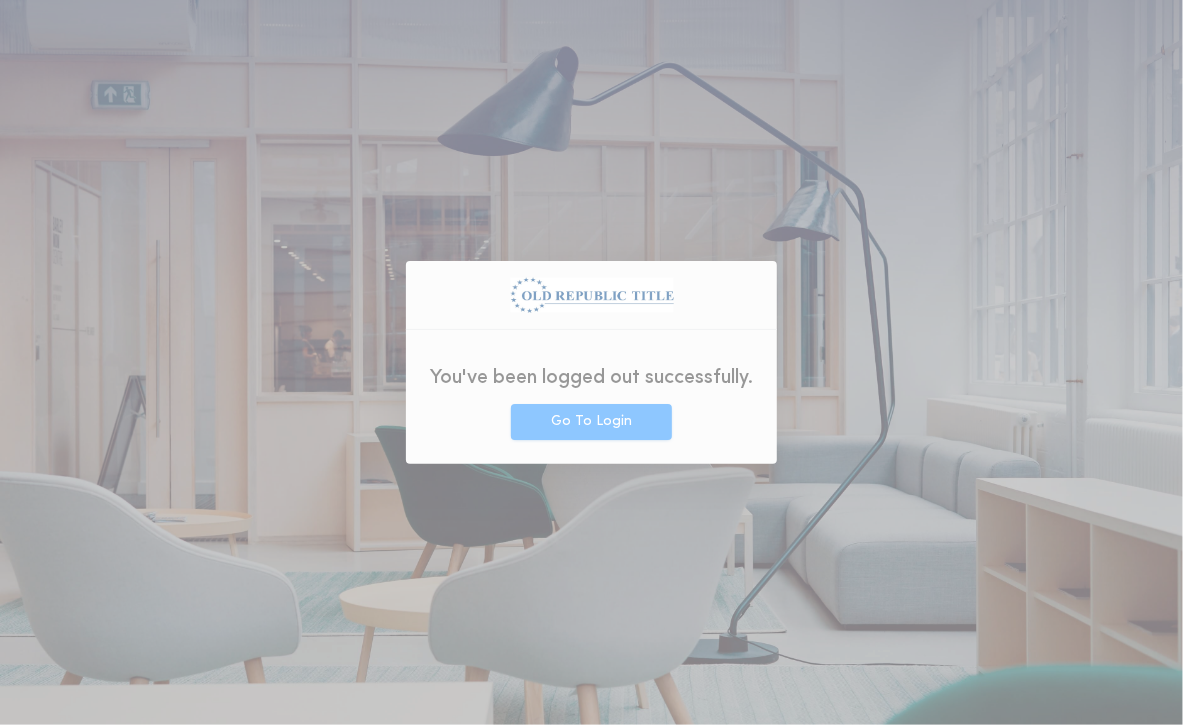 click on "You've been logged out successfully." at bounding box center (591, 375) 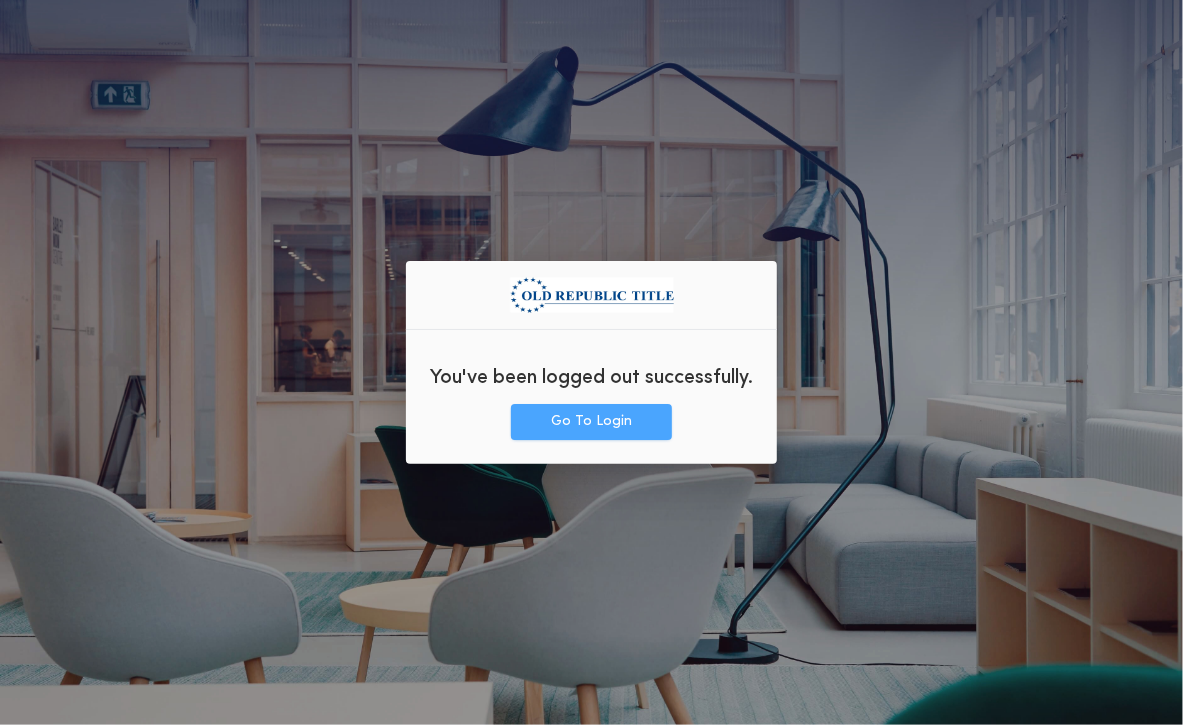 click on "Go To Login" at bounding box center [591, 422] 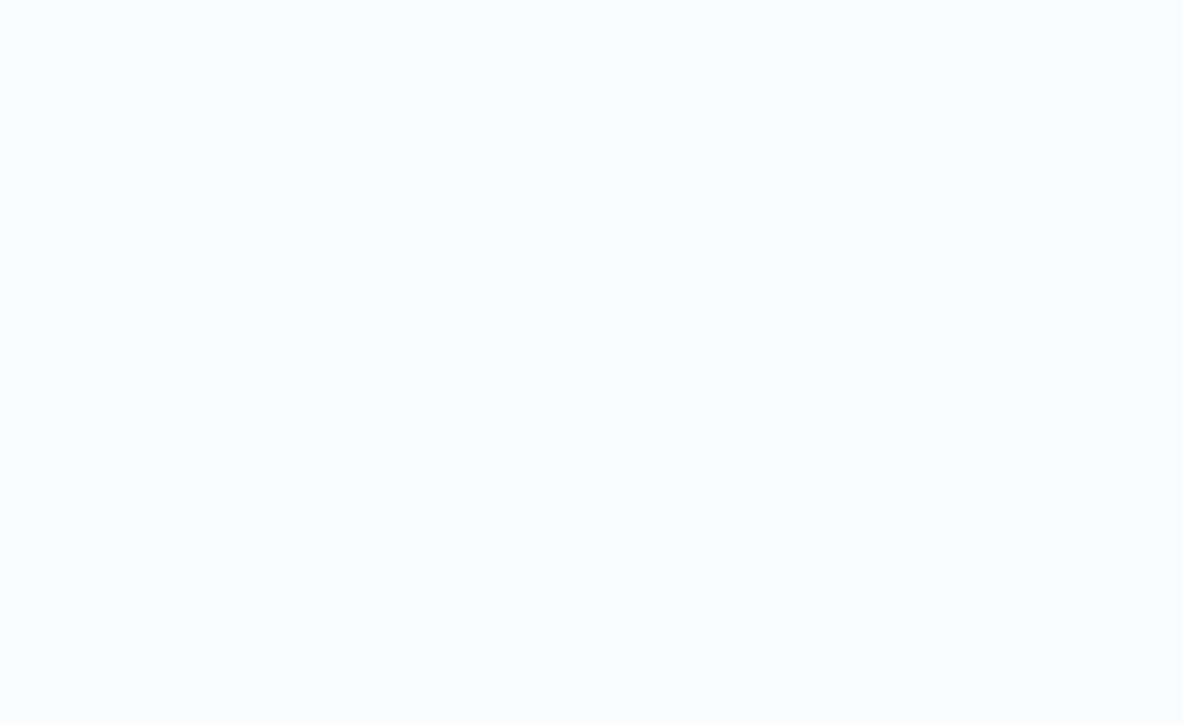 scroll, scrollTop: 0, scrollLeft: 0, axis: both 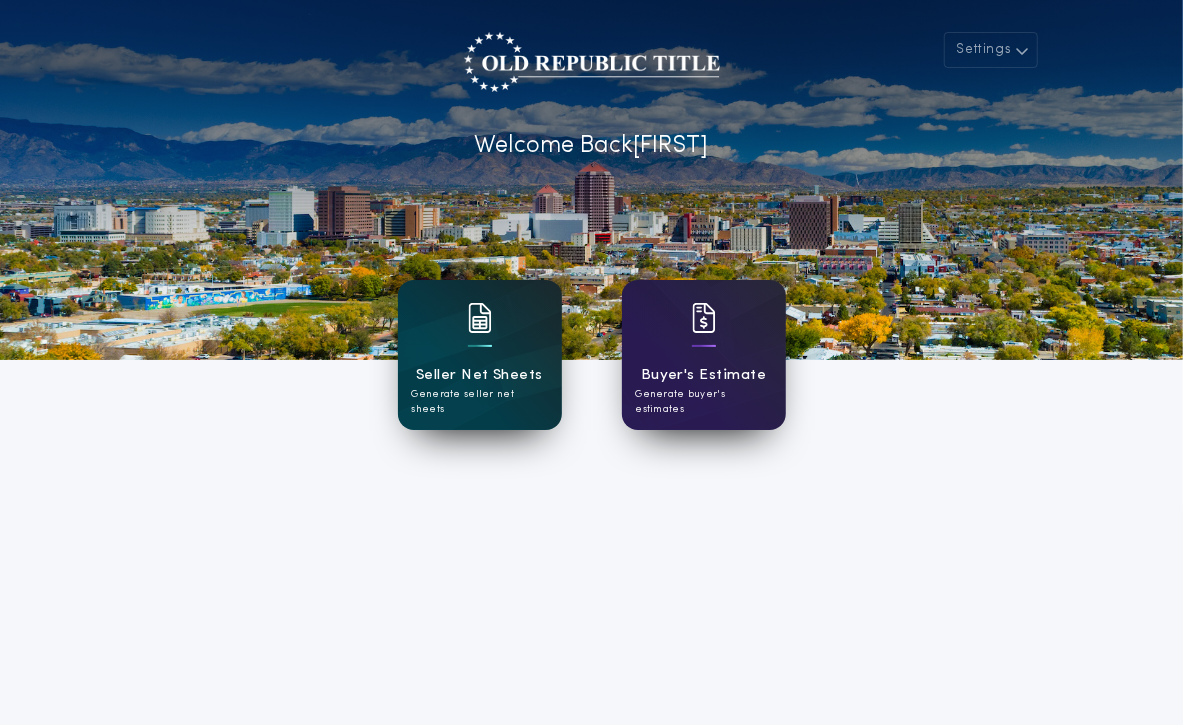 click at bounding box center [480, 331] 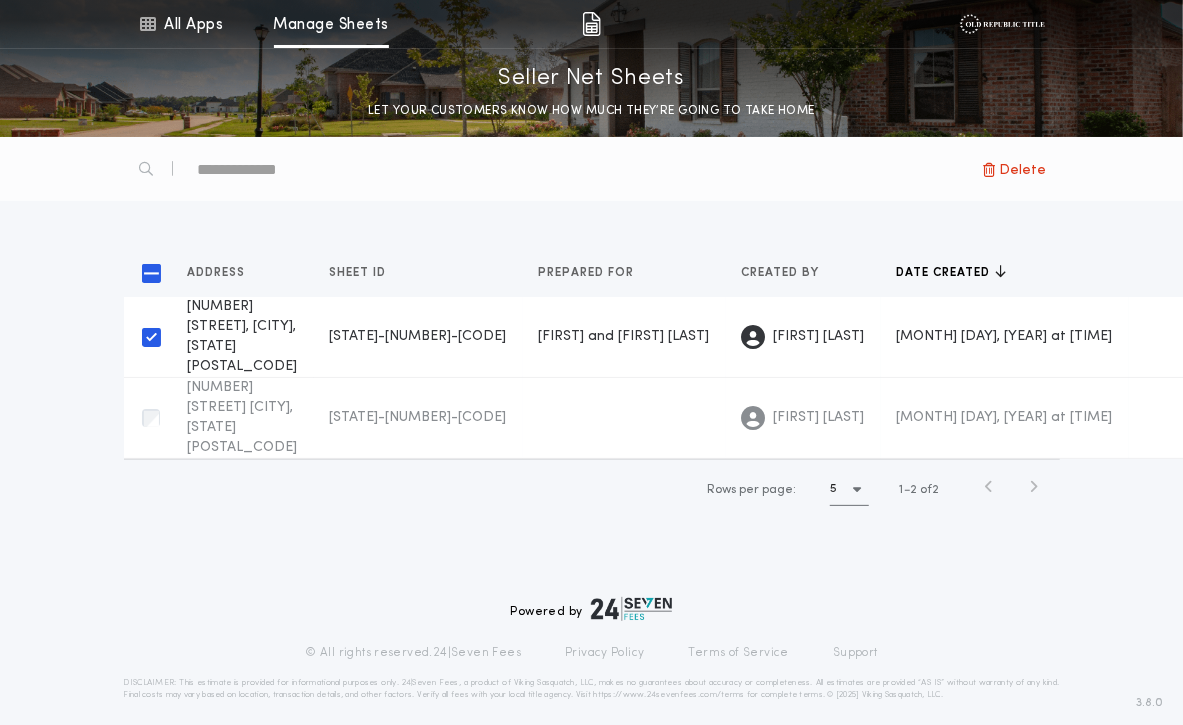 click on "9505 Giddings NE, Albuquerque, NM 87109" at bounding box center (243, 336) 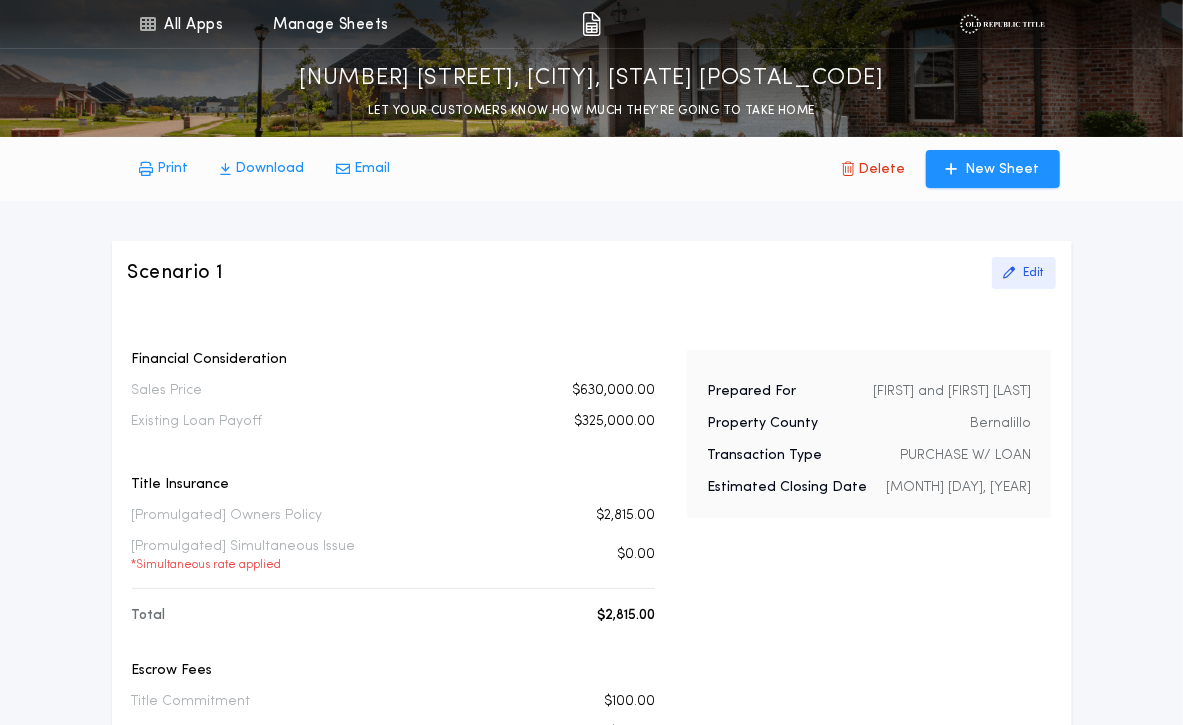 click on "Edit" at bounding box center (1034, 273) 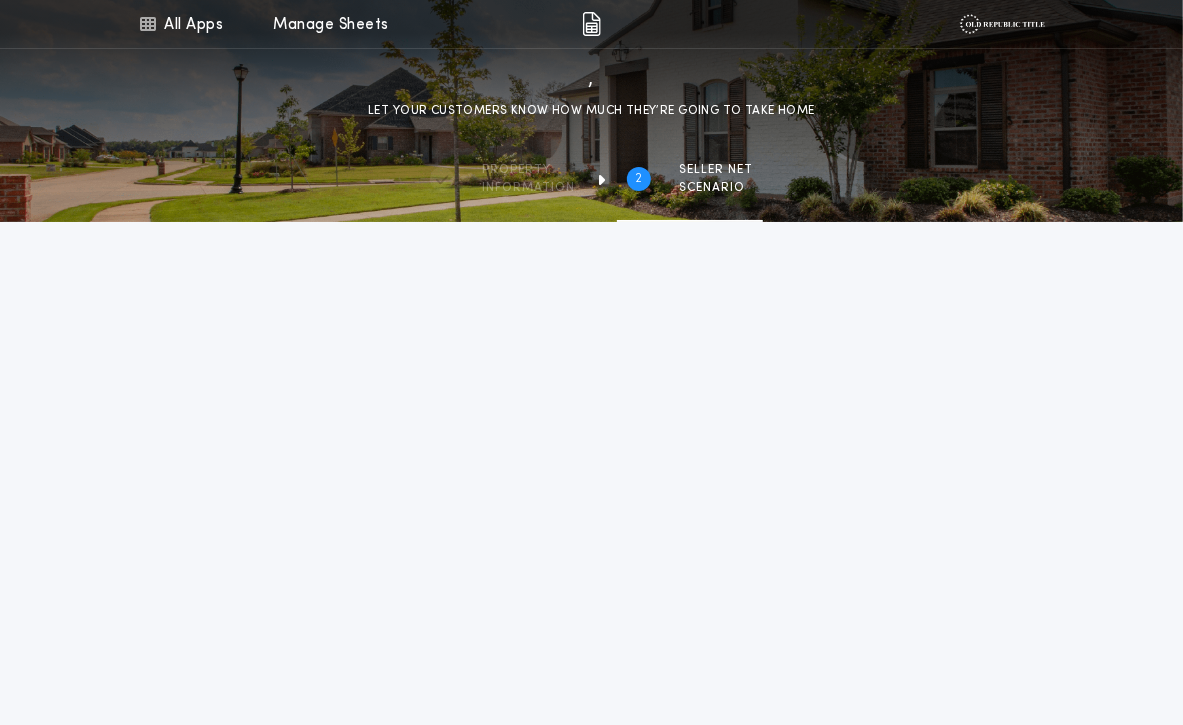 type on "********" 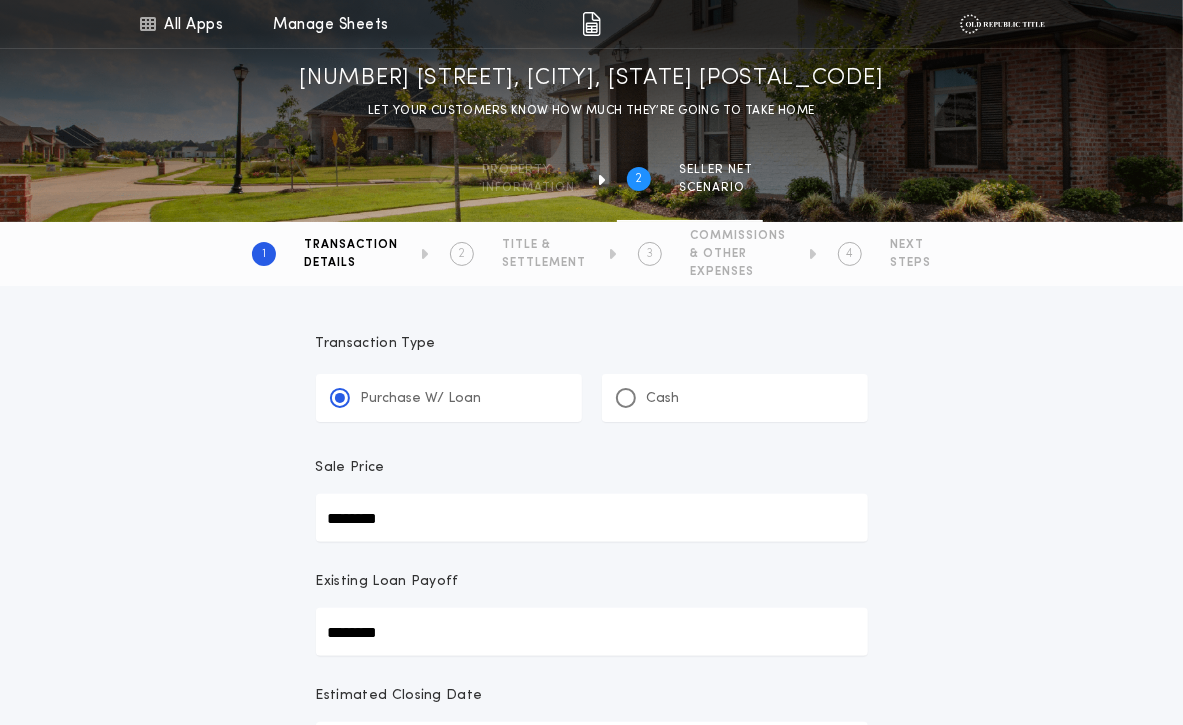 click on "**********" at bounding box center (592, 378) 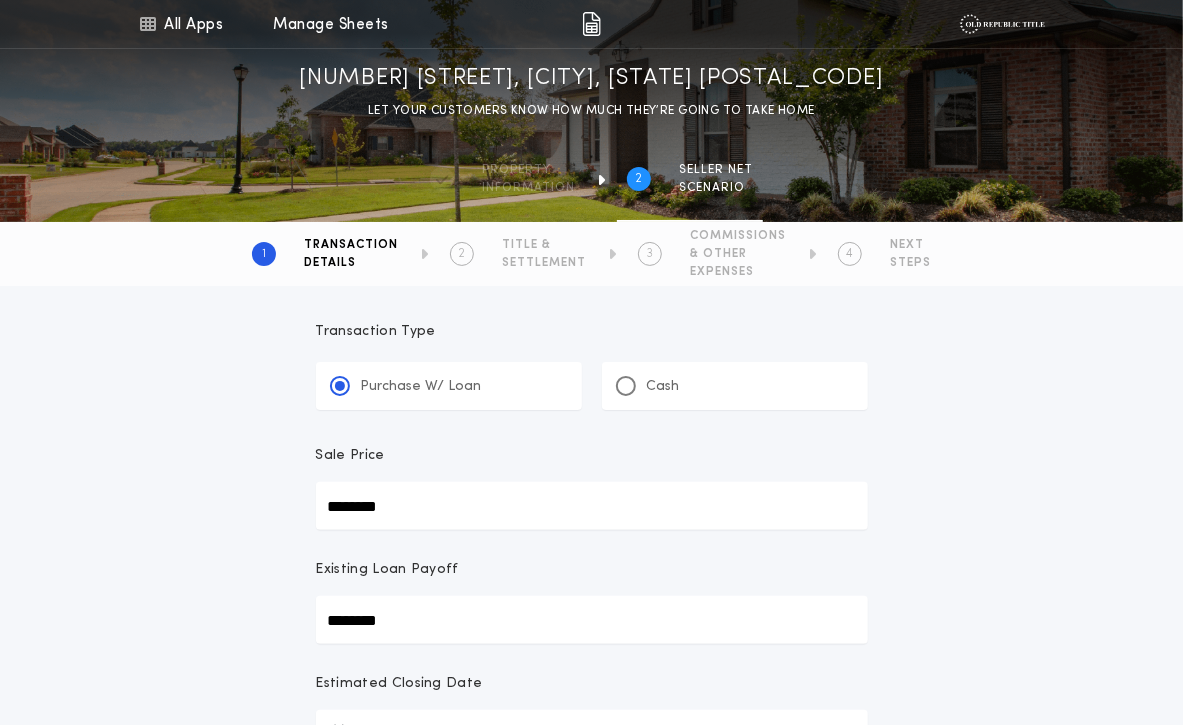scroll, scrollTop: 17, scrollLeft: 0, axis: vertical 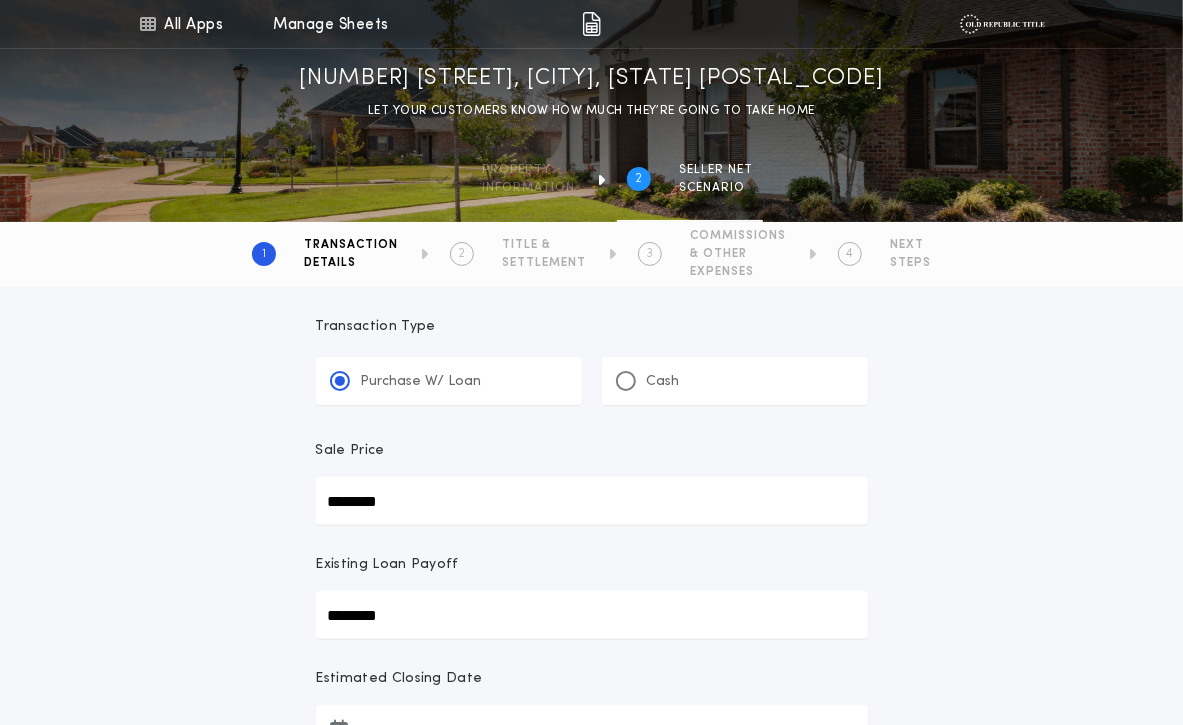 type on "********" 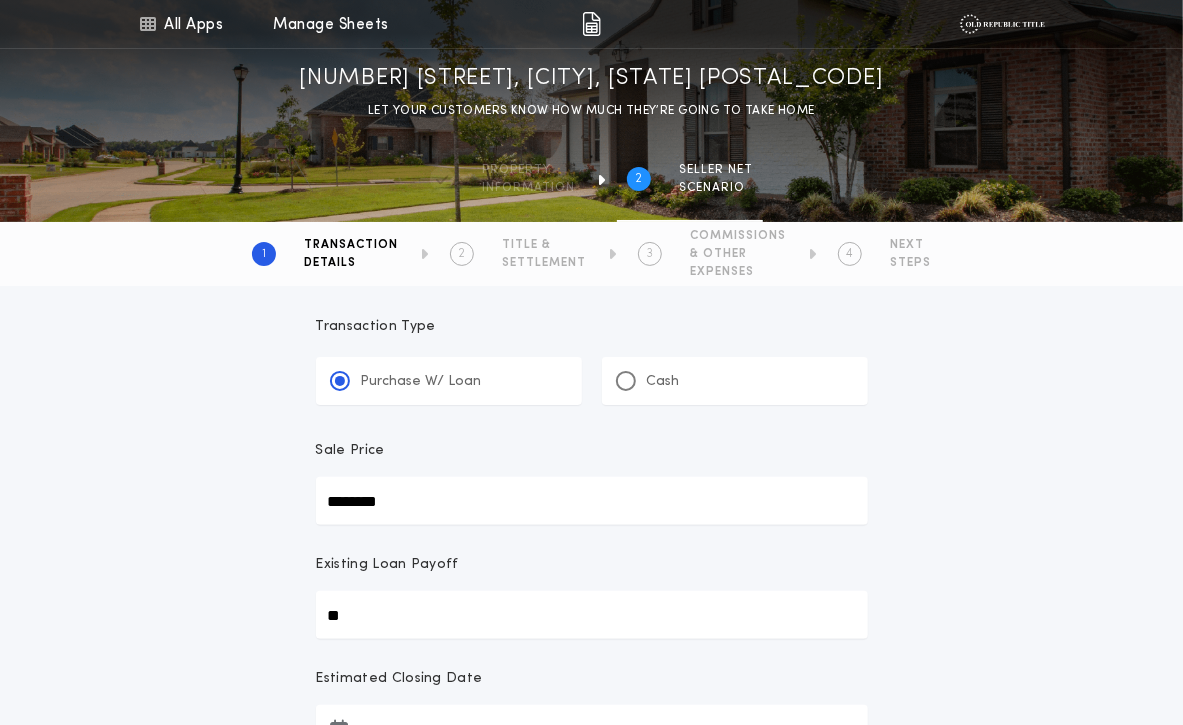 type on "**" 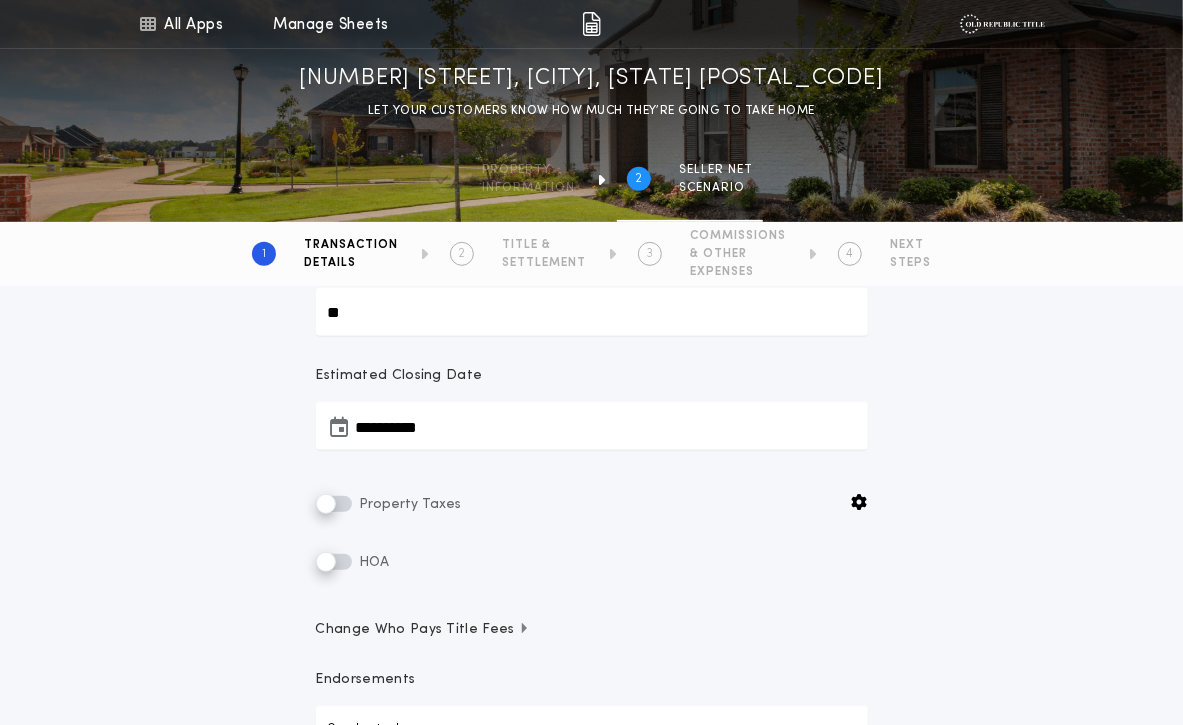scroll, scrollTop: 322, scrollLeft: 0, axis: vertical 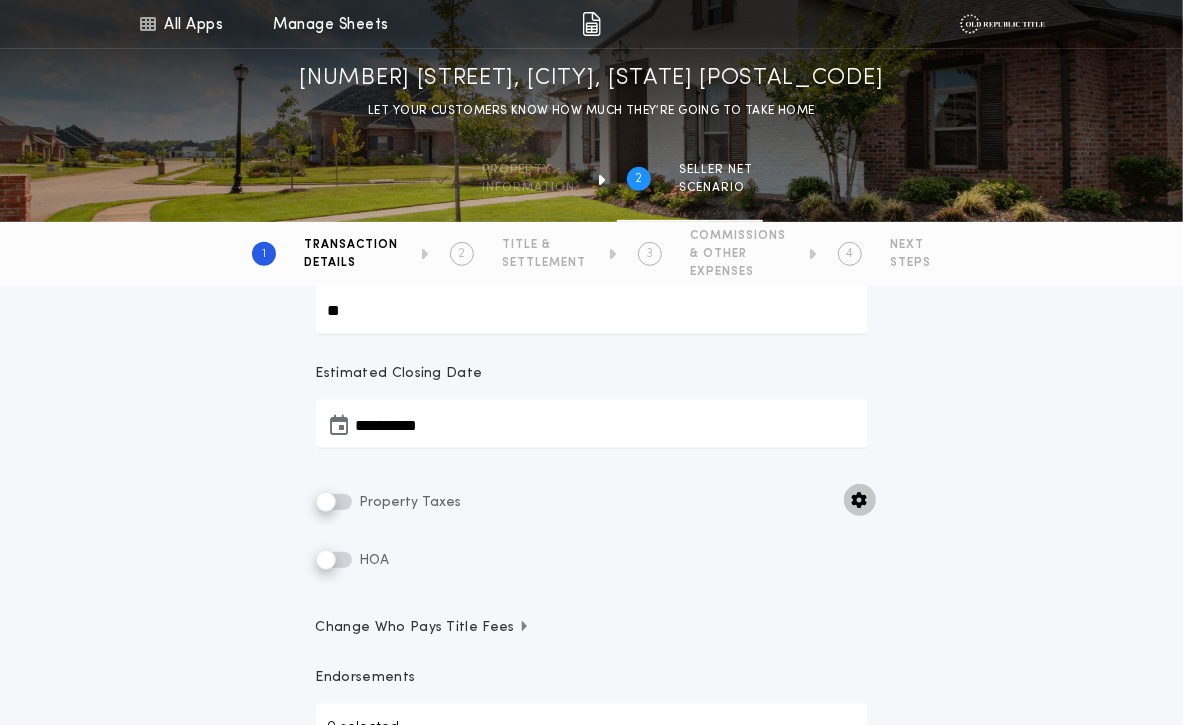 click at bounding box center (860, 500) 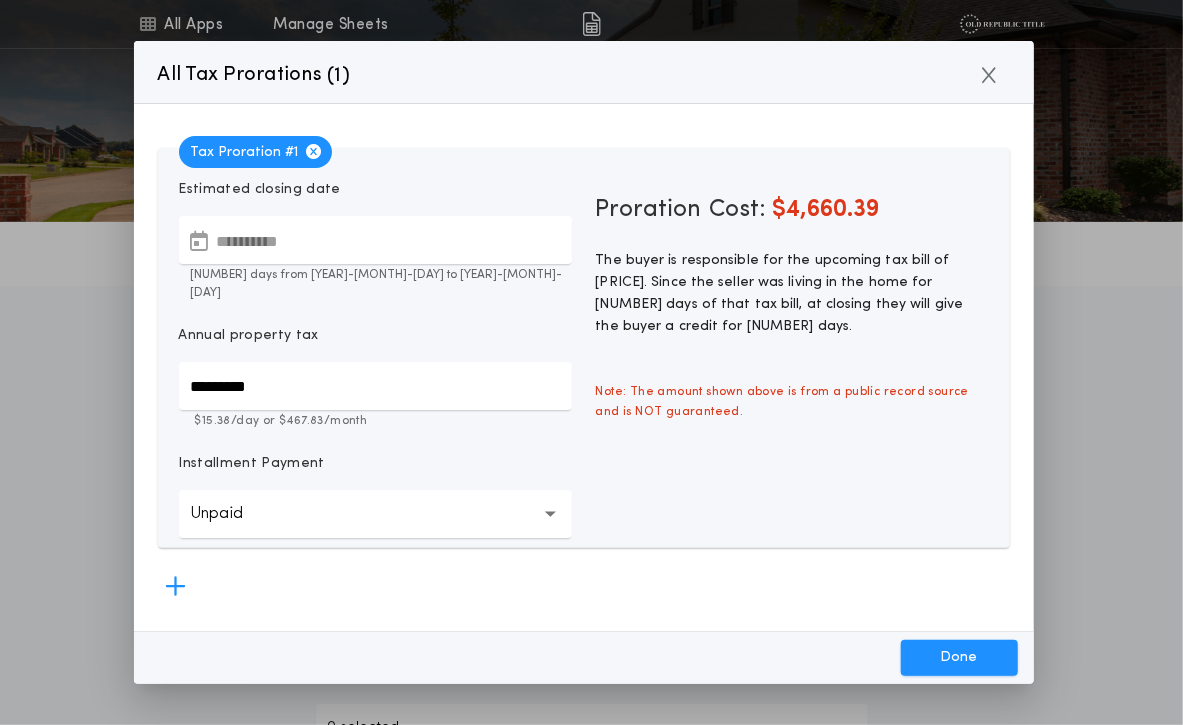 click on "Proration Cost:   $4,660.39 The buyer is responsible for the upcoming tax bill of $5,614.00. Since the seller was living in the home for 303 days of that tax bill, at closing they will give the buyer a credit for 303 days. Note: The amount shown above is from a public record source and is NOT guaranteed." at bounding box center (792, 358) 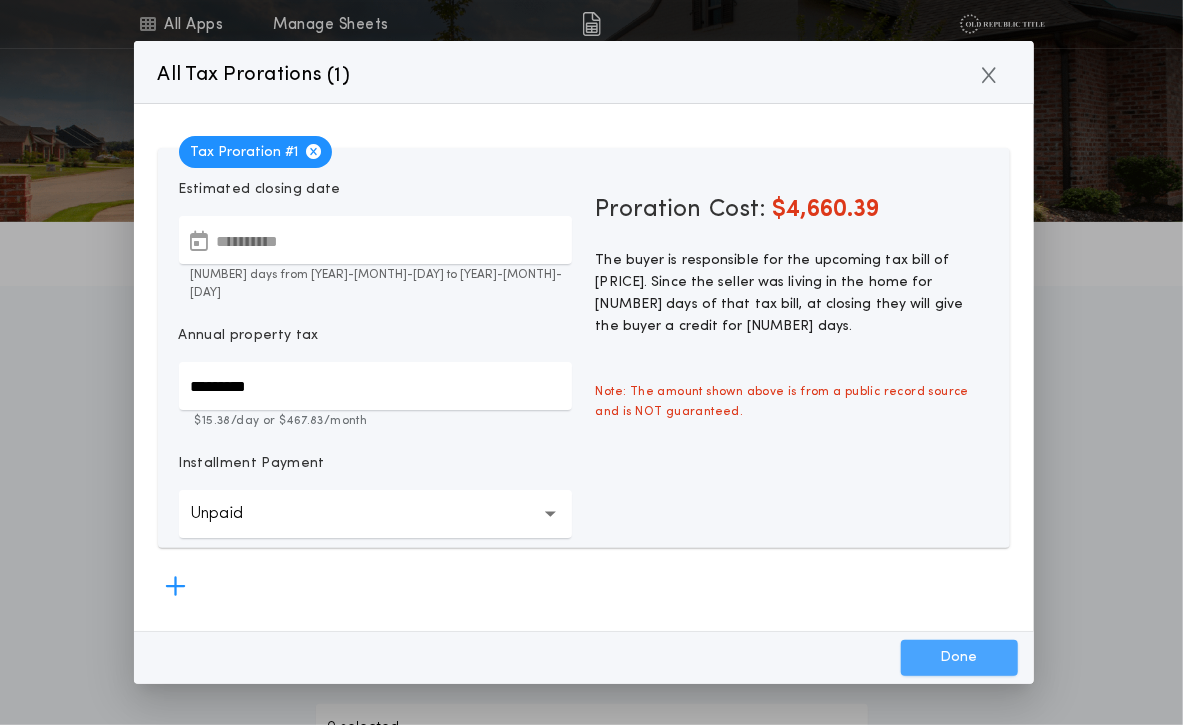 click on "Done" at bounding box center (959, 658) 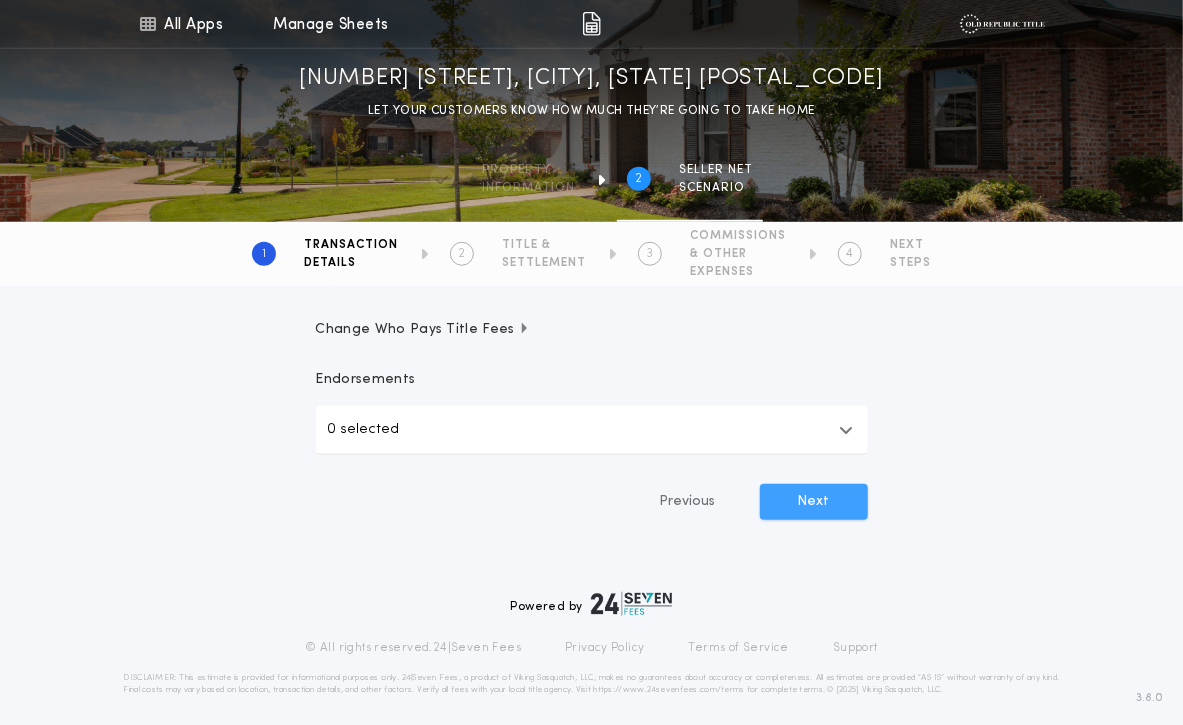 scroll, scrollTop: 630, scrollLeft: 0, axis: vertical 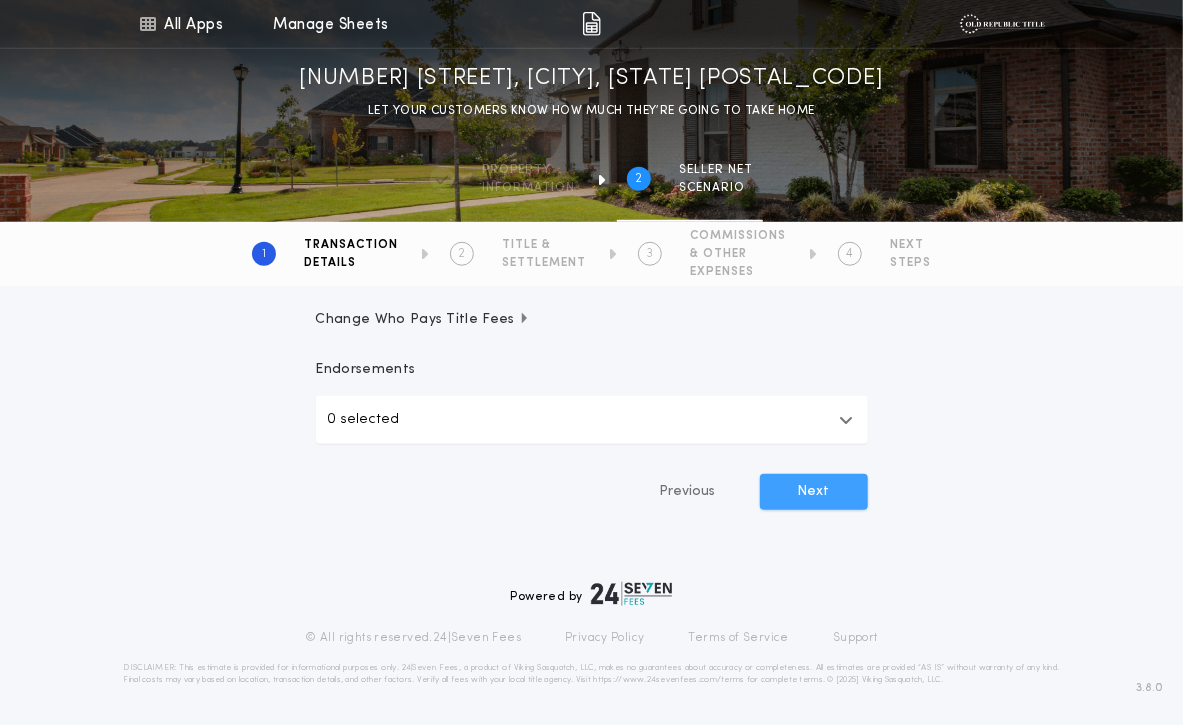 click on "Next" at bounding box center (814, 492) 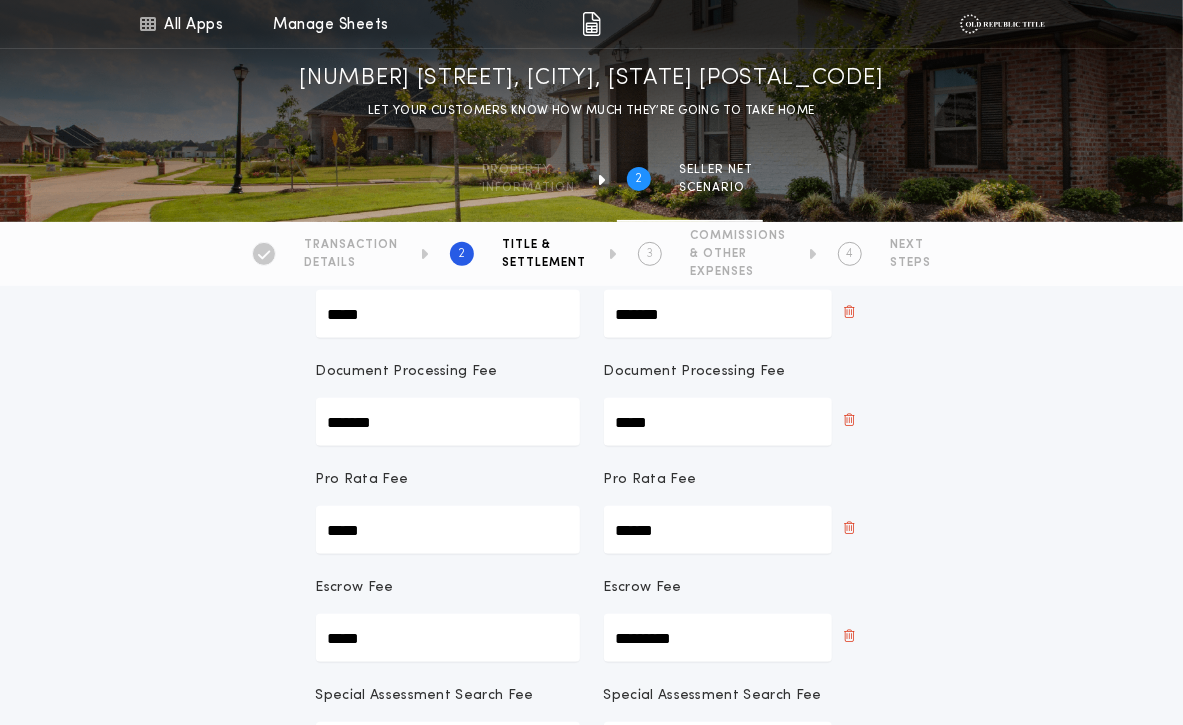 scroll, scrollTop: 253, scrollLeft: 0, axis: vertical 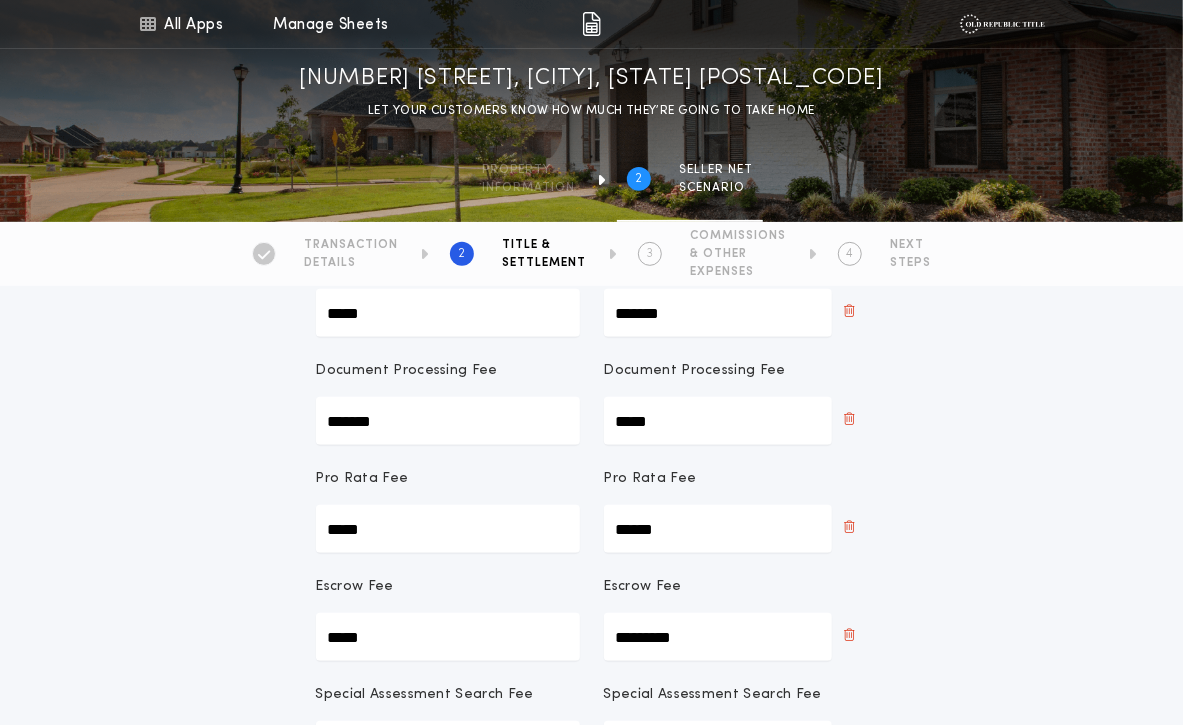 click on "******" at bounding box center [718, 529] 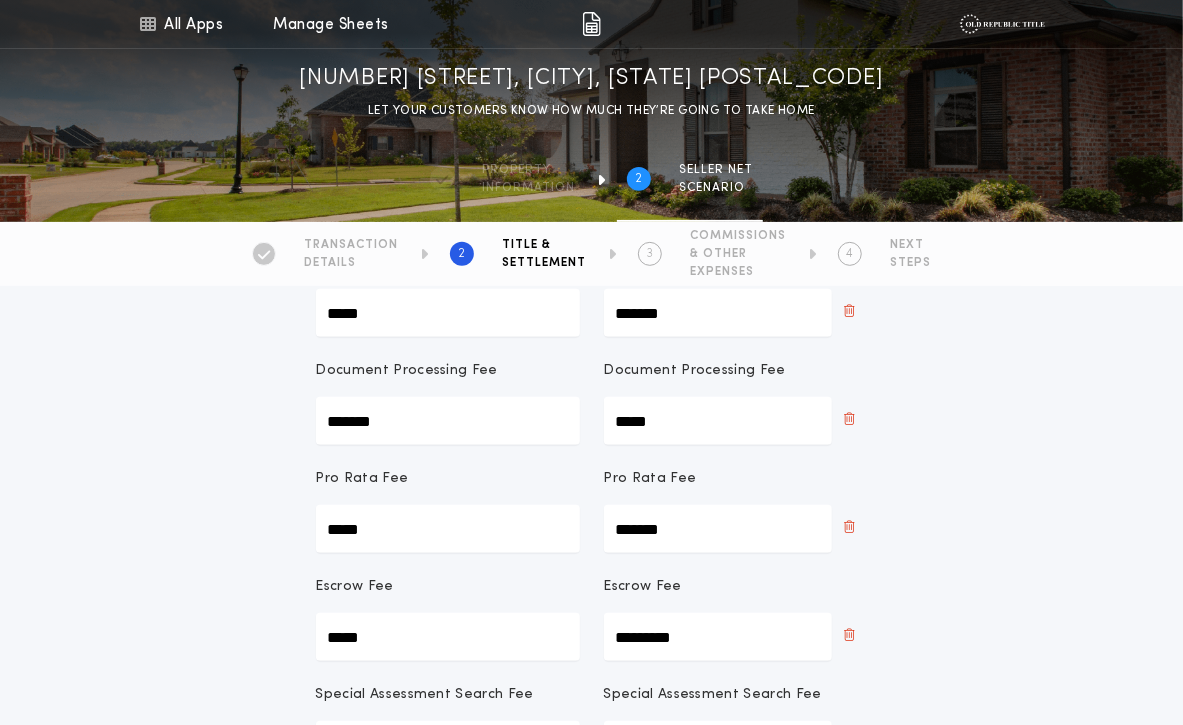 click on "Title Commitment ***** Title Commitment ******* Document Processing Fee ******* Document Processing Fee ***** Pro Rata Fee ***** Pro Rata Fee ******* Escrow Fee ***** Escrow Fee ********* Special Assessment Search Fee ***** Special Assessment Search Fee ******" at bounding box center (592, 523) 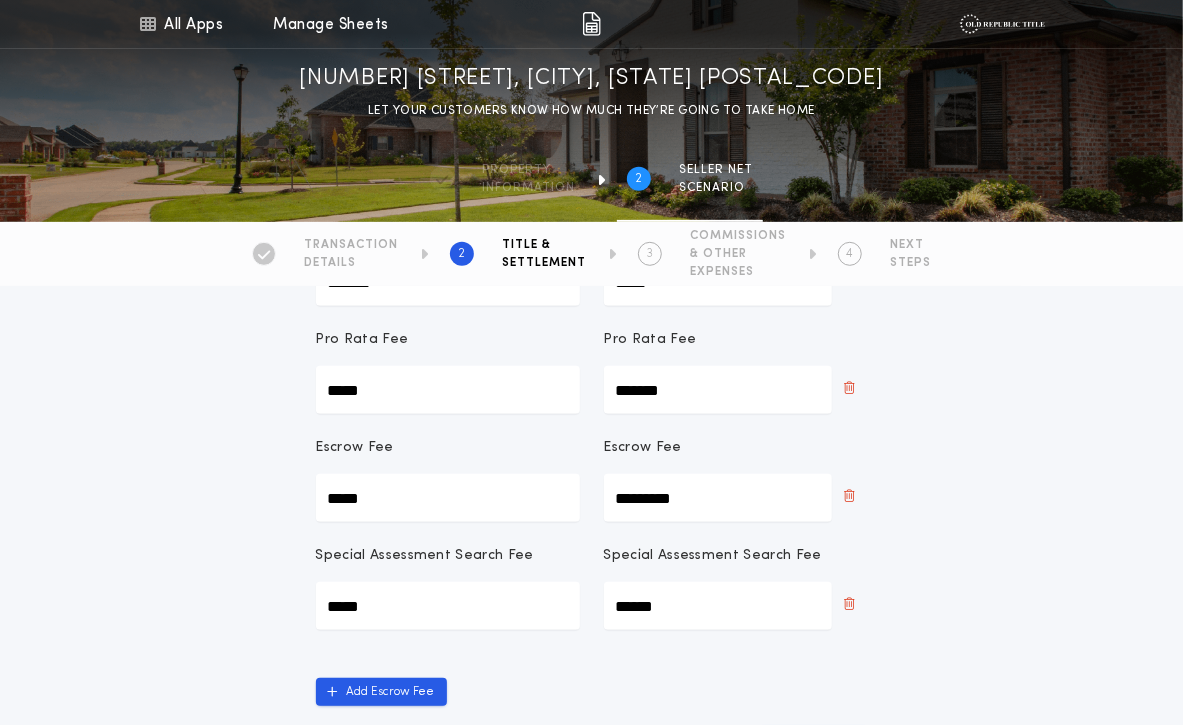 scroll, scrollTop: 408, scrollLeft: 0, axis: vertical 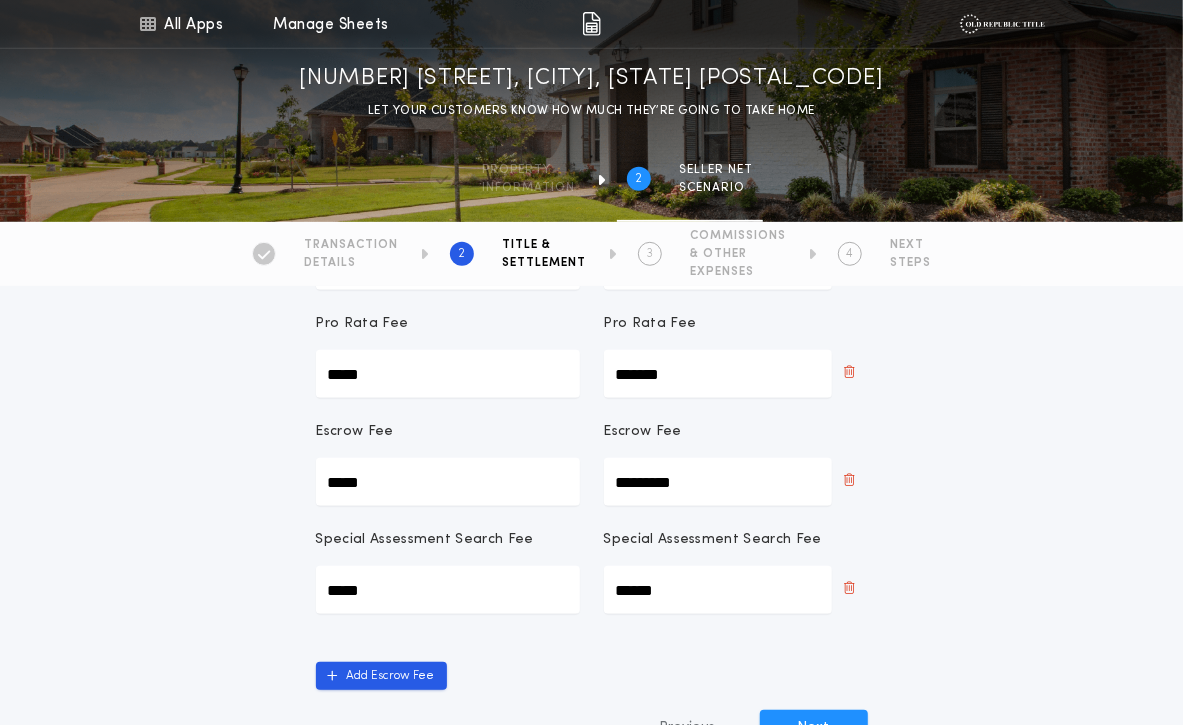 drag, startPoint x: 637, startPoint y: 372, endPoint x: 644, endPoint y: 389, distance: 18.384777 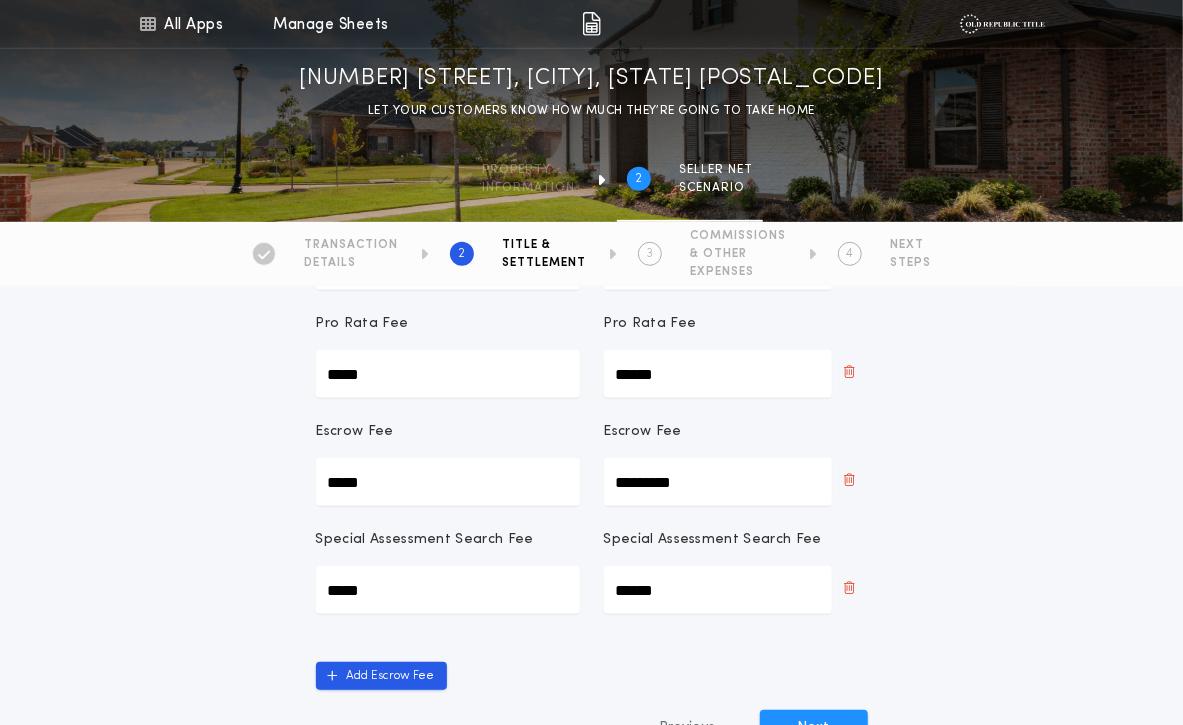type on "******" 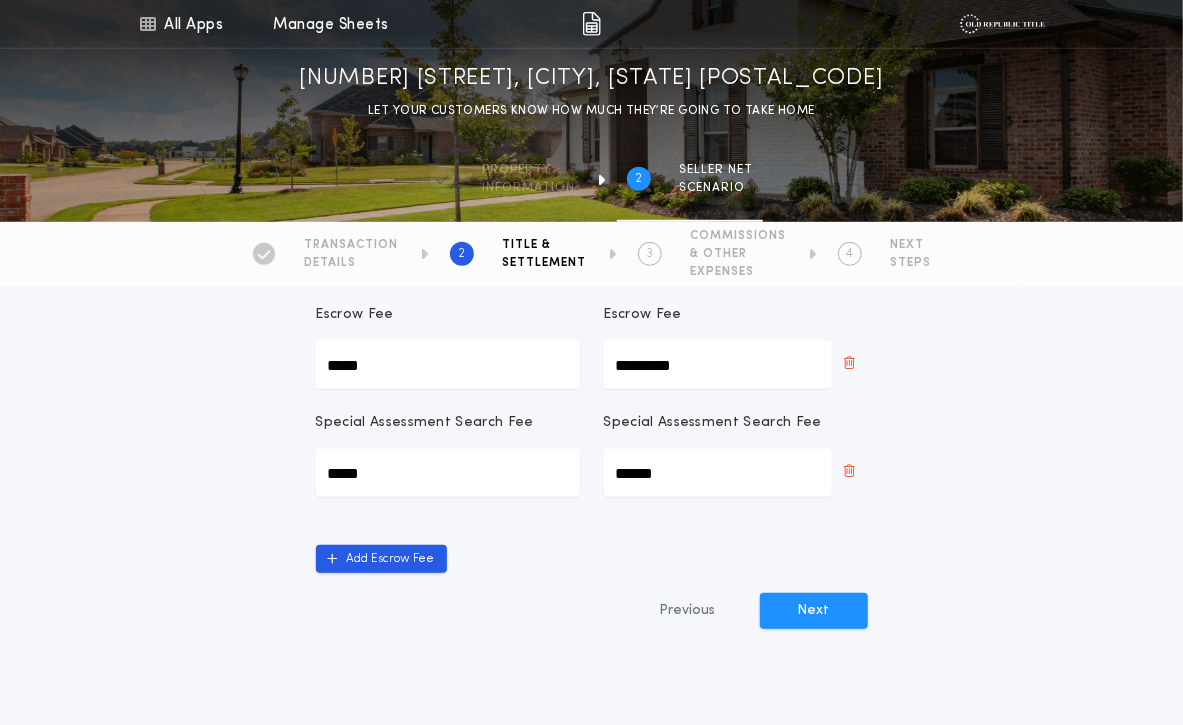 scroll, scrollTop: 532, scrollLeft: 0, axis: vertical 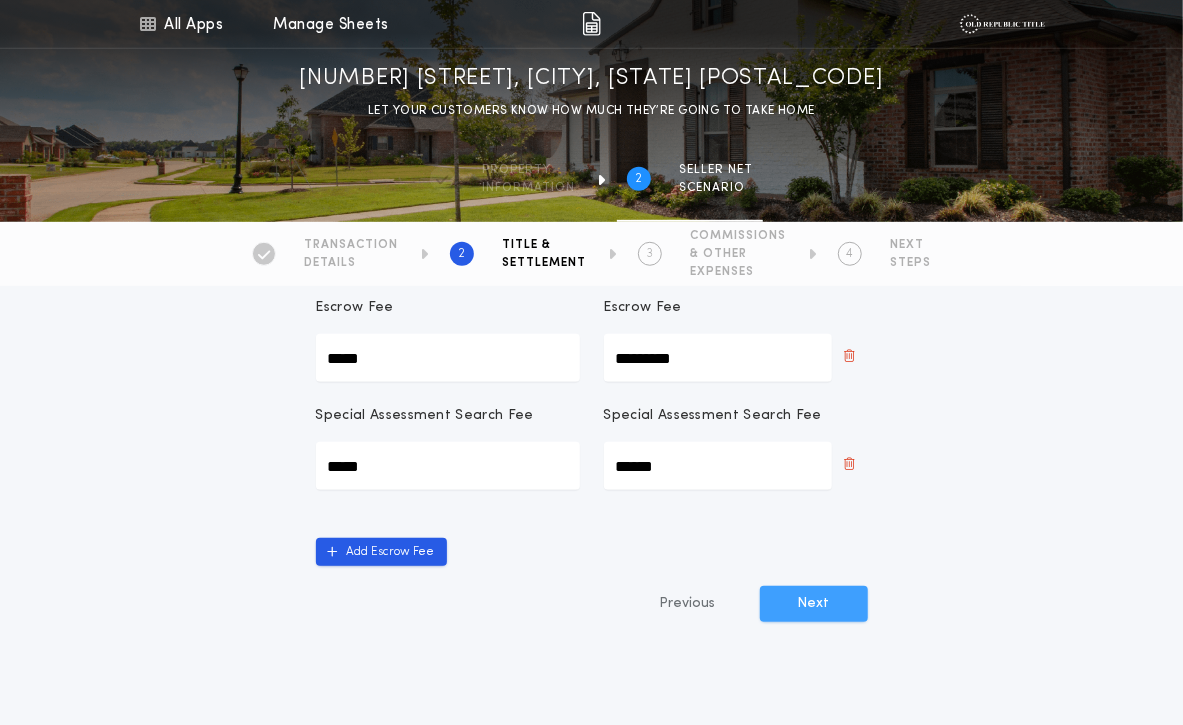 click on "Next" at bounding box center [814, 604] 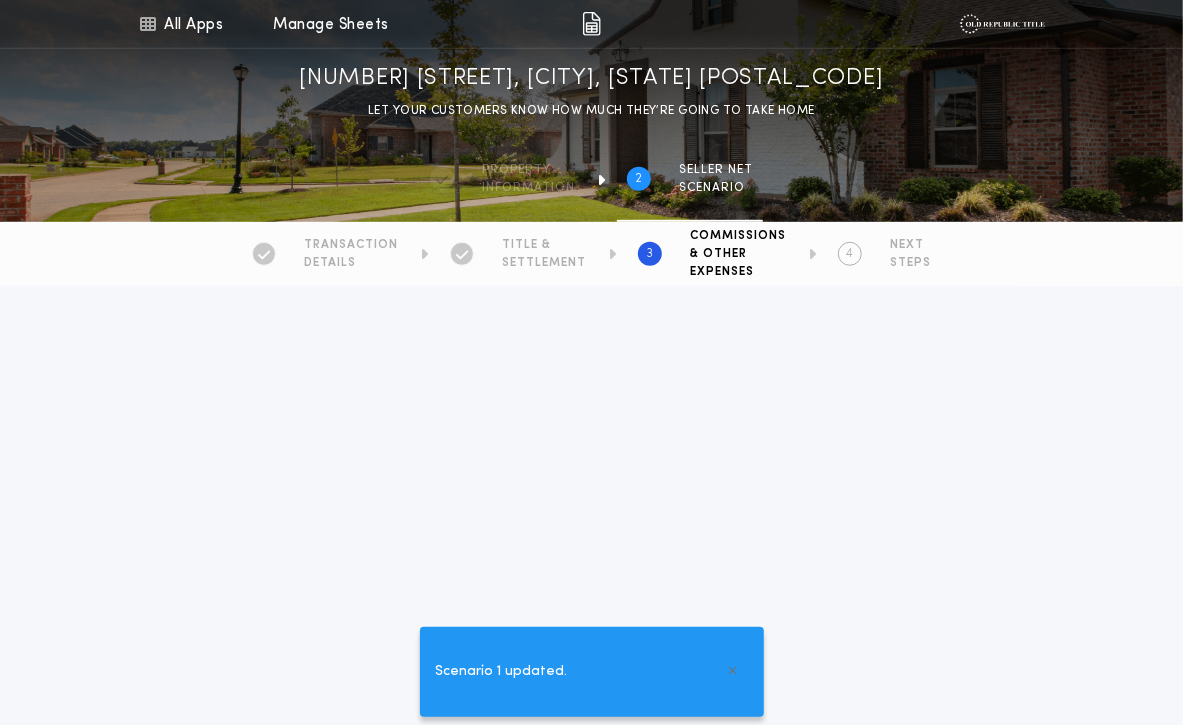 scroll, scrollTop: 0, scrollLeft: 0, axis: both 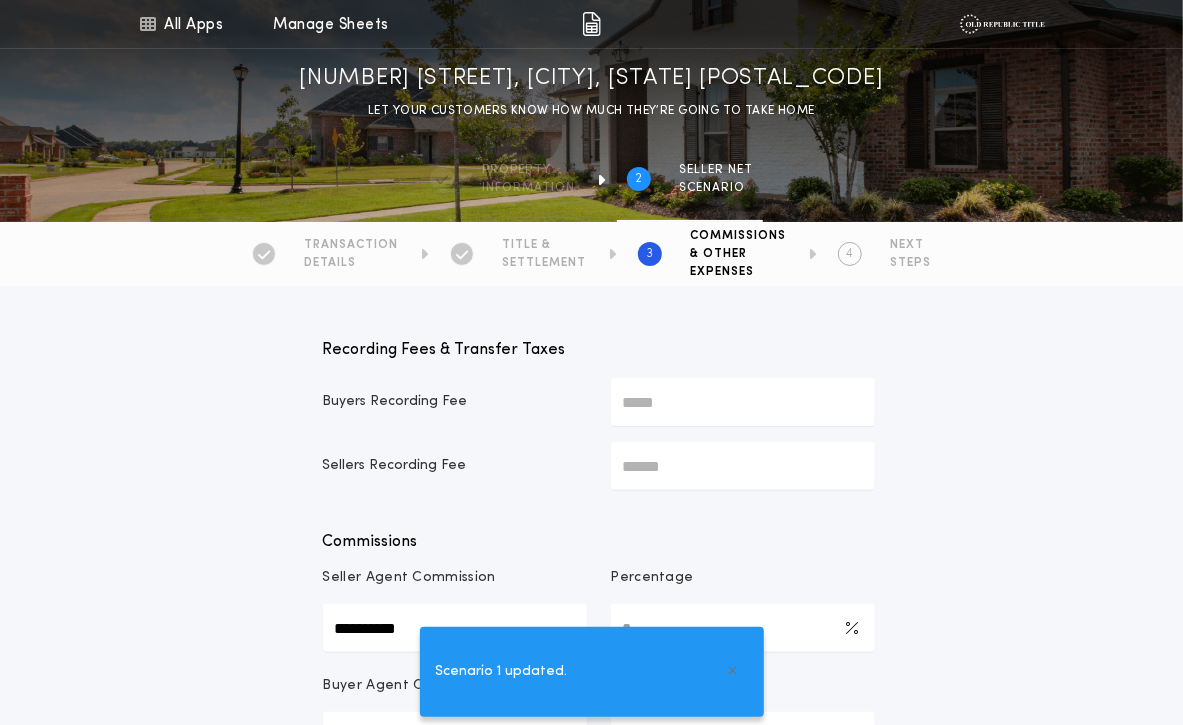 type on "*********" 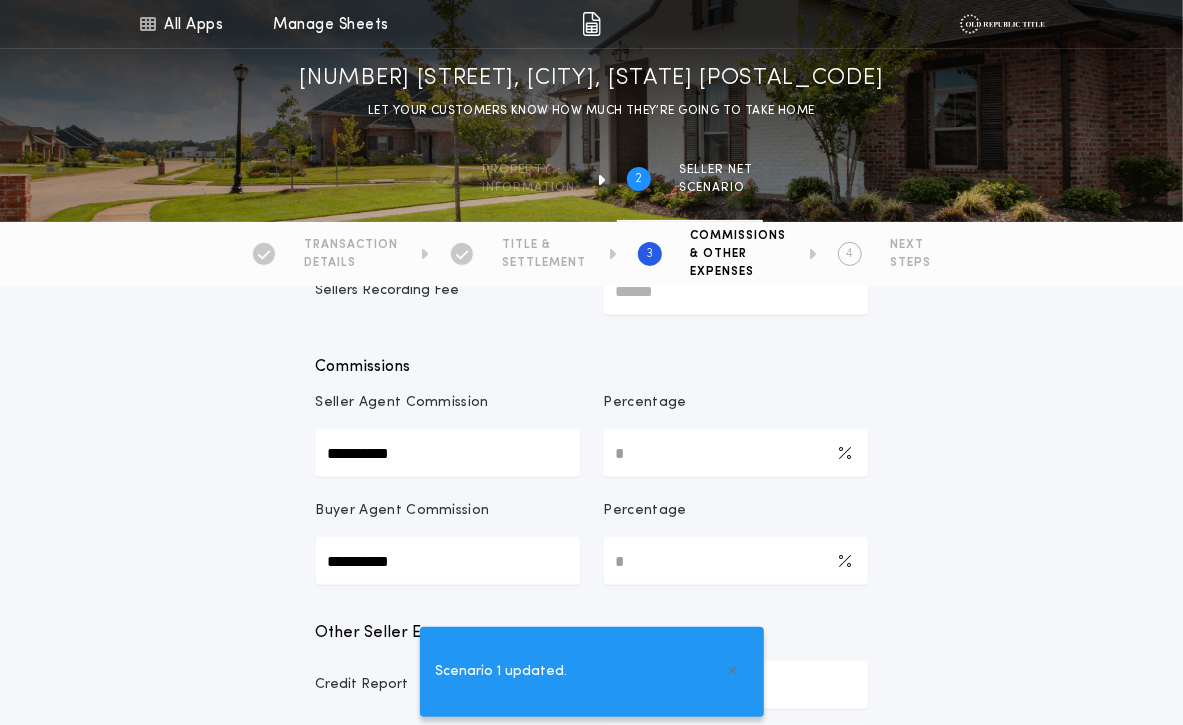 scroll, scrollTop: 183, scrollLeft: 0, axis: vertical 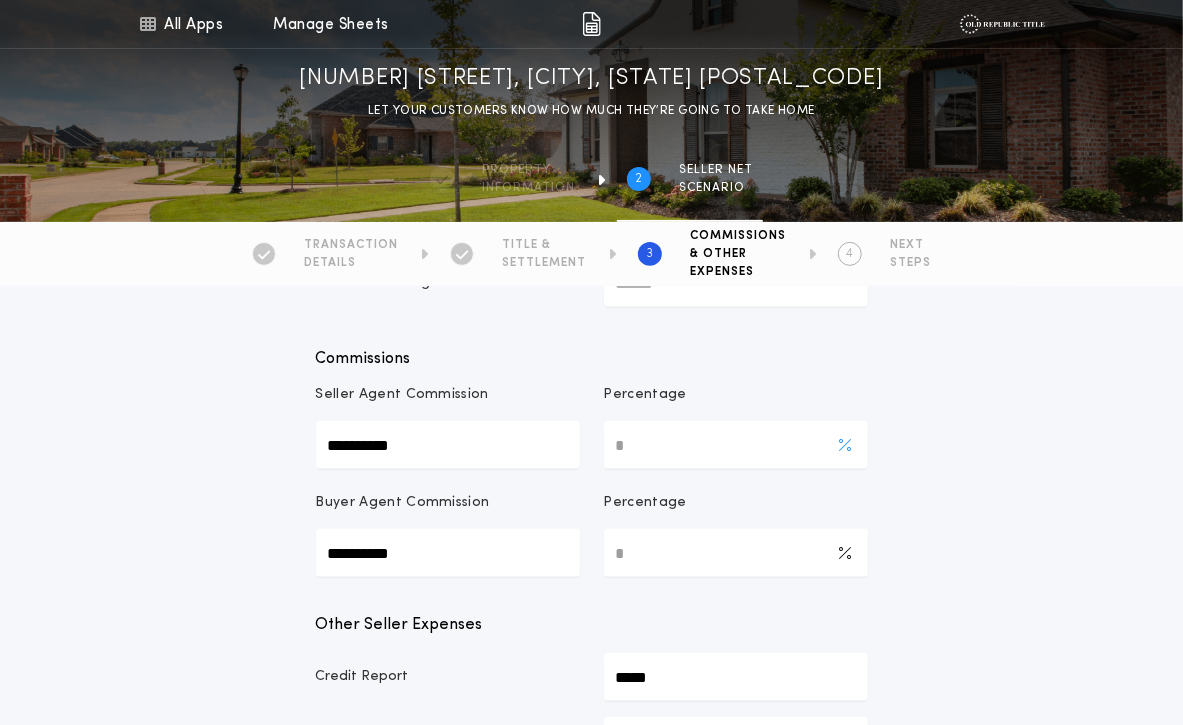 drag, startPoint x: 619, startPoint y: 444, endPoint x: 629, endPoint y: 446, distance: 10.198039 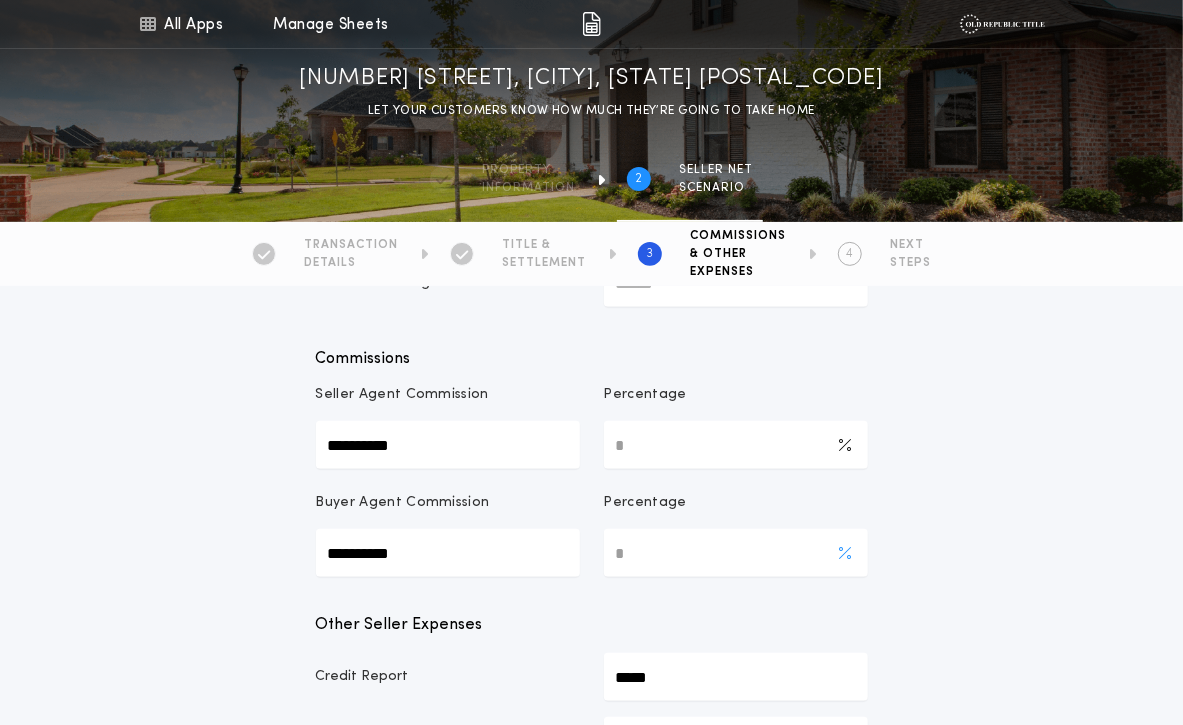 type on "***" 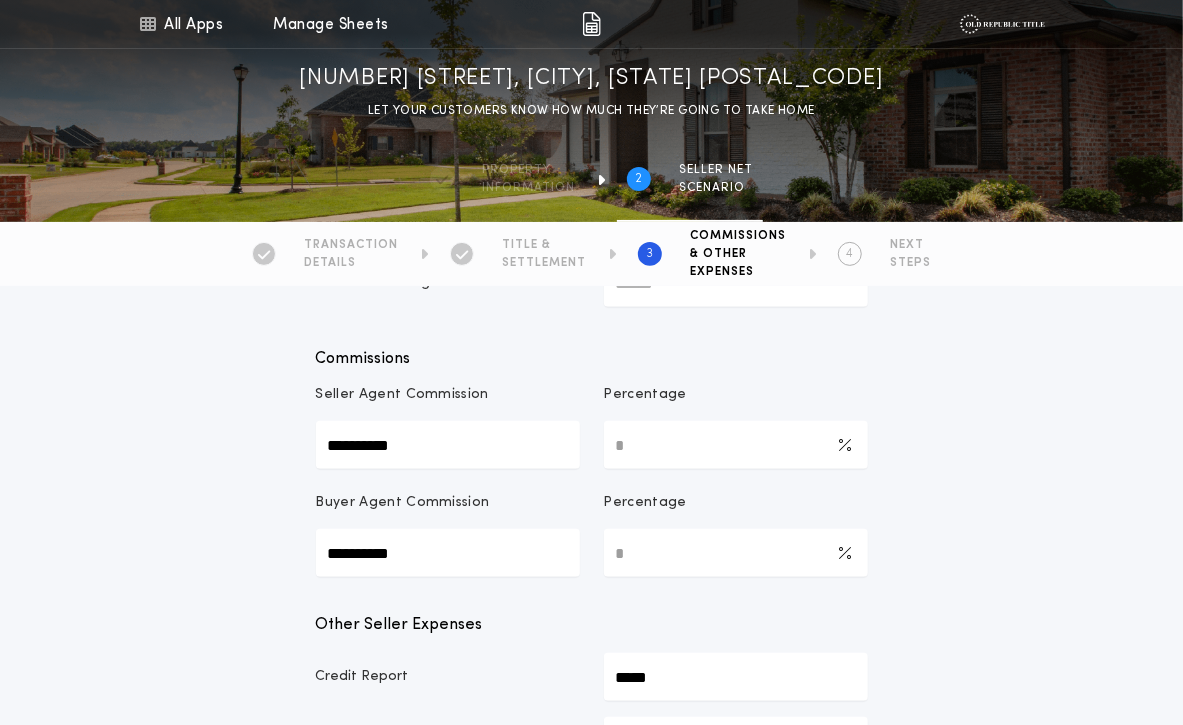type on "***" 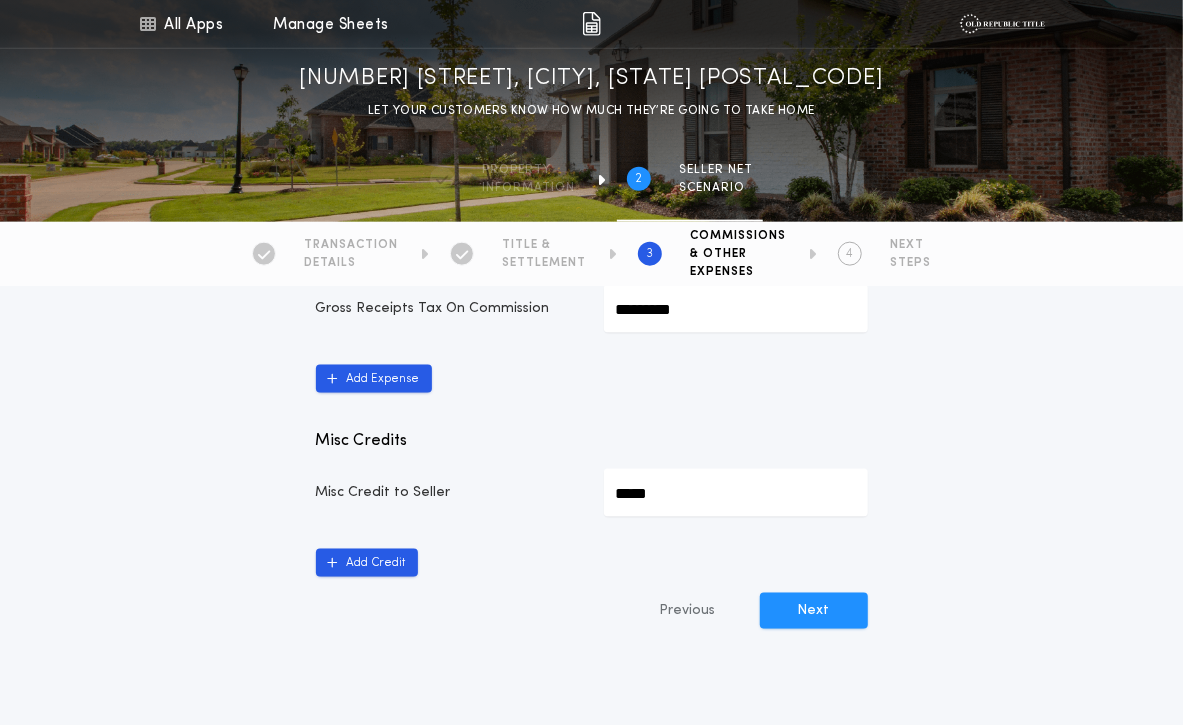 scroll, scrollTop: 1082, scrollLeft: 0, axis: vertical 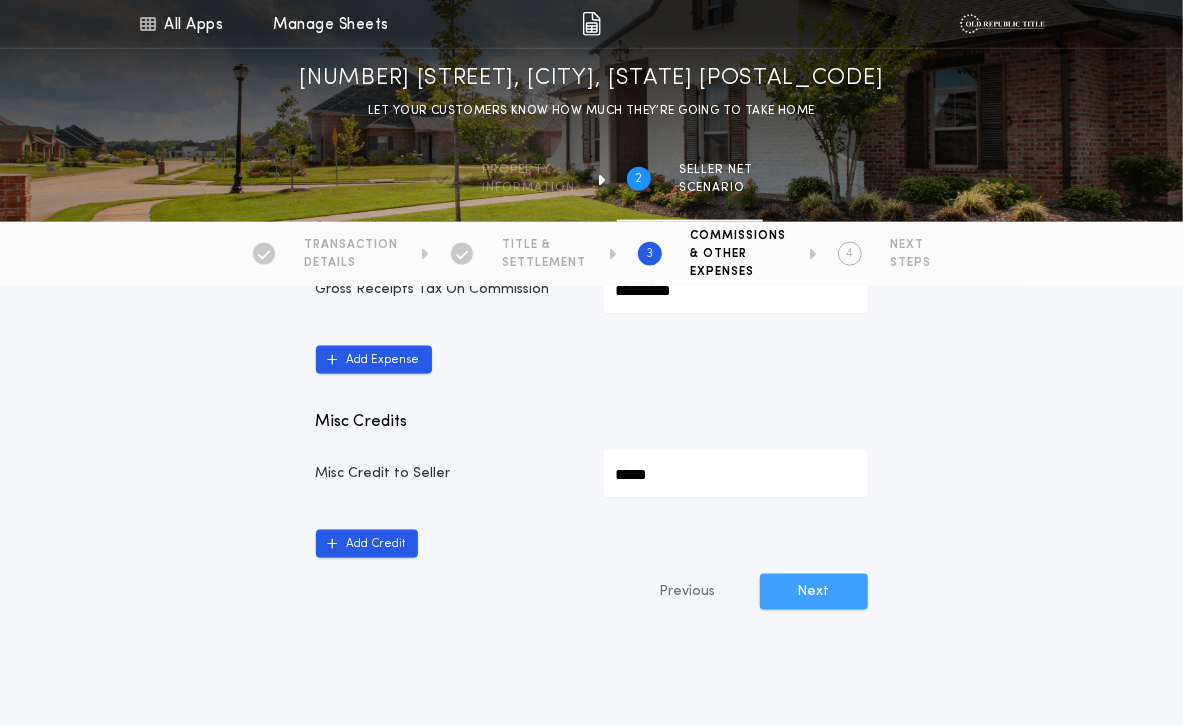 click on "Next" at bounding box center (814, 592) 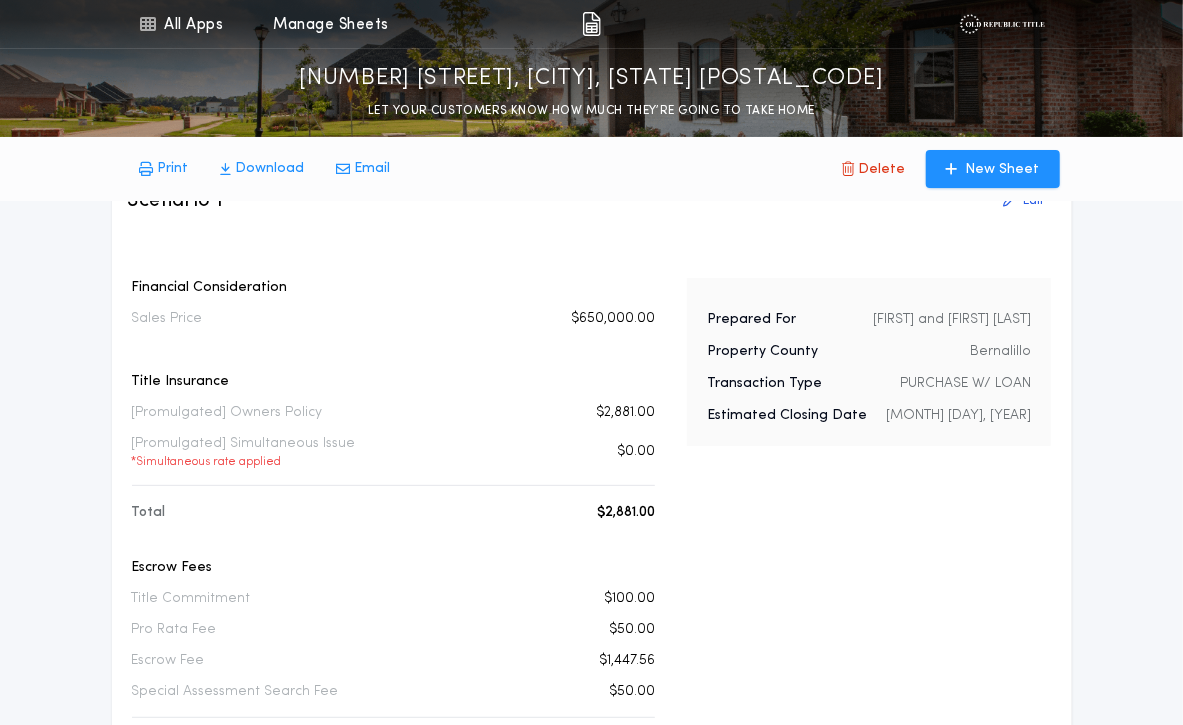 scroll, scrollTop: 0, scrollLeft: 0, axis: both 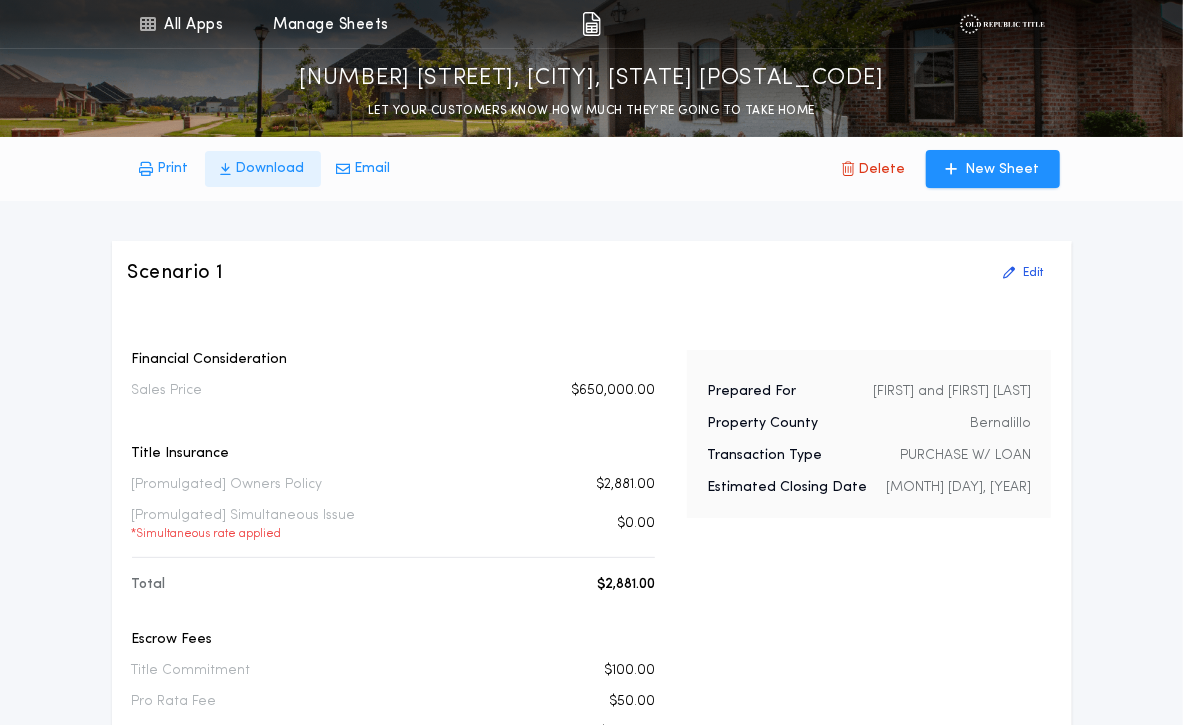 click on "Download" at bounding box center (270, 169) 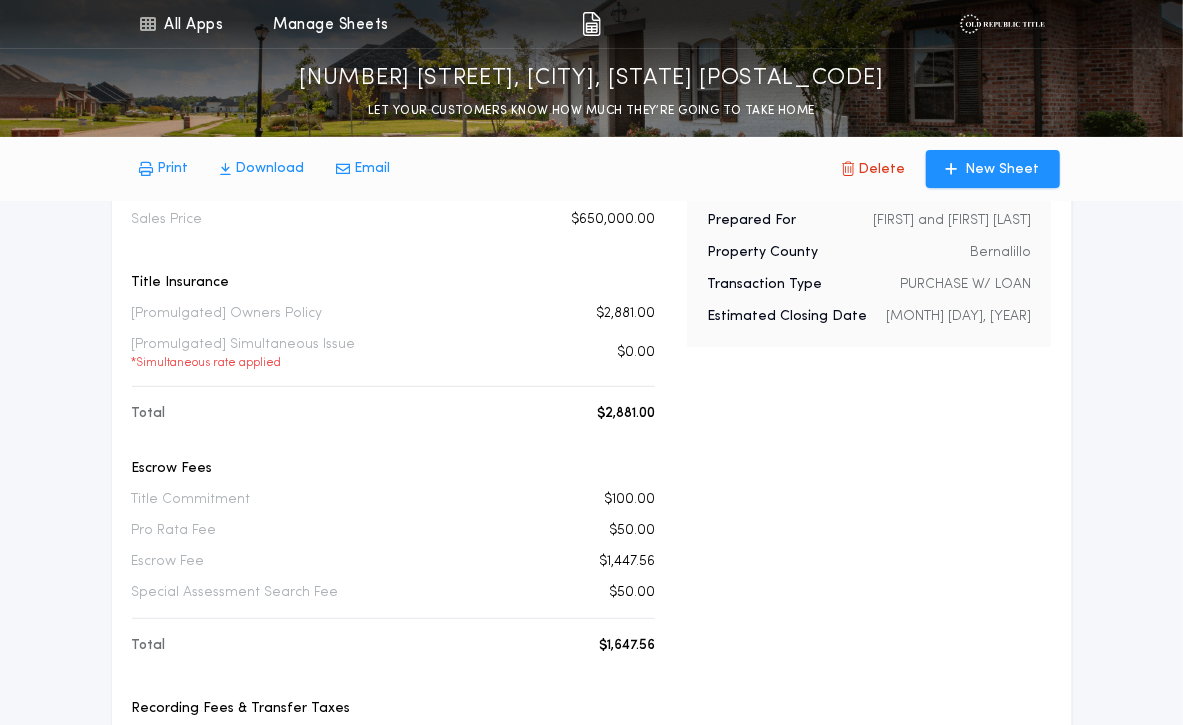 scroll, scrollTop: 177, scrollLeft: 0, axis: vertical 